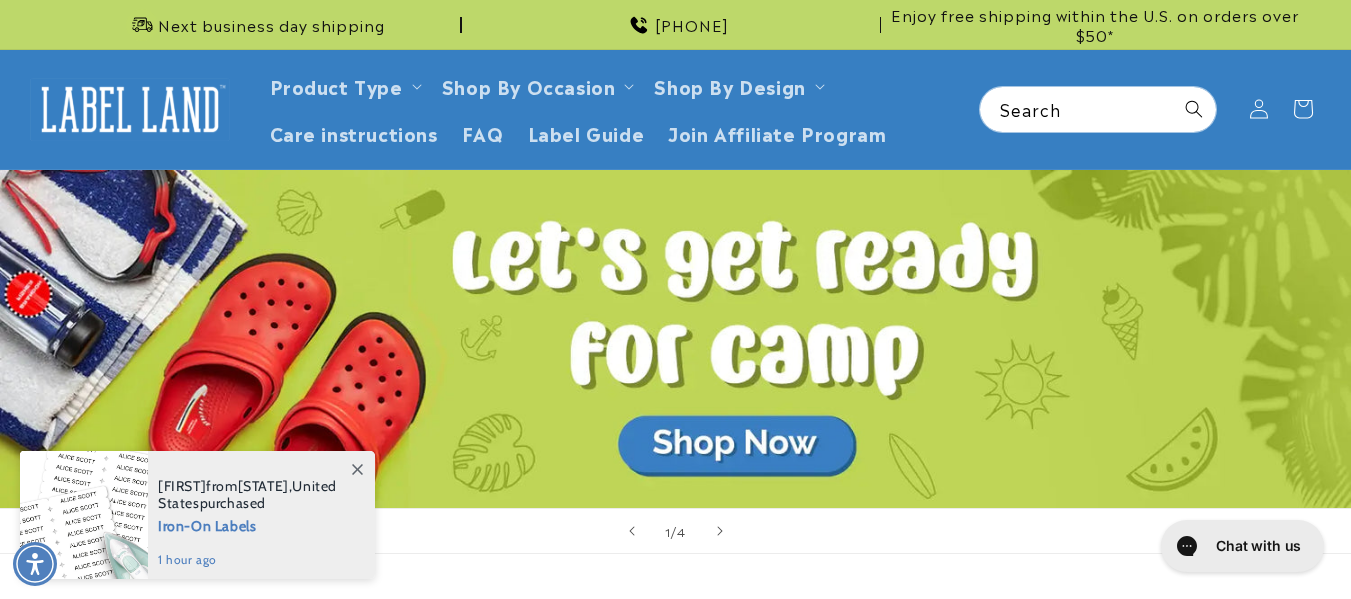 scroll, scrollTop: 0, scrollLeft: 0, axis: both 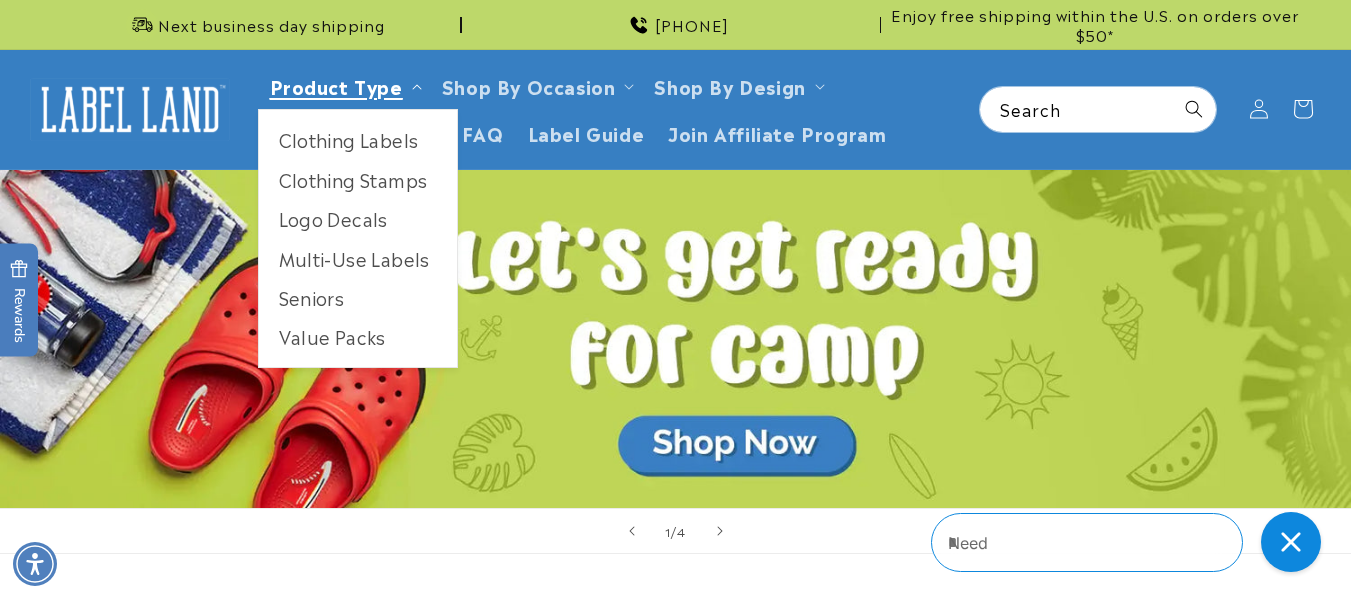 click on "Product Type" at bounding box center [336, 85] 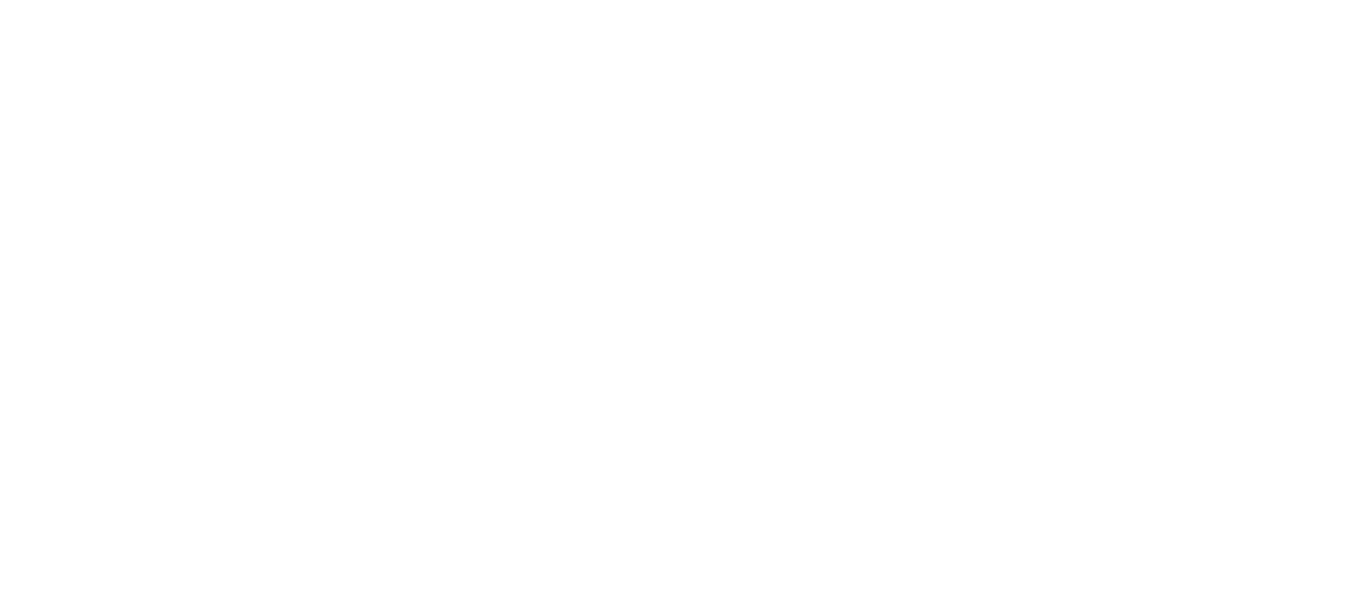 scroll, scrollTop: 0, scrollLeft: 0, axis: both 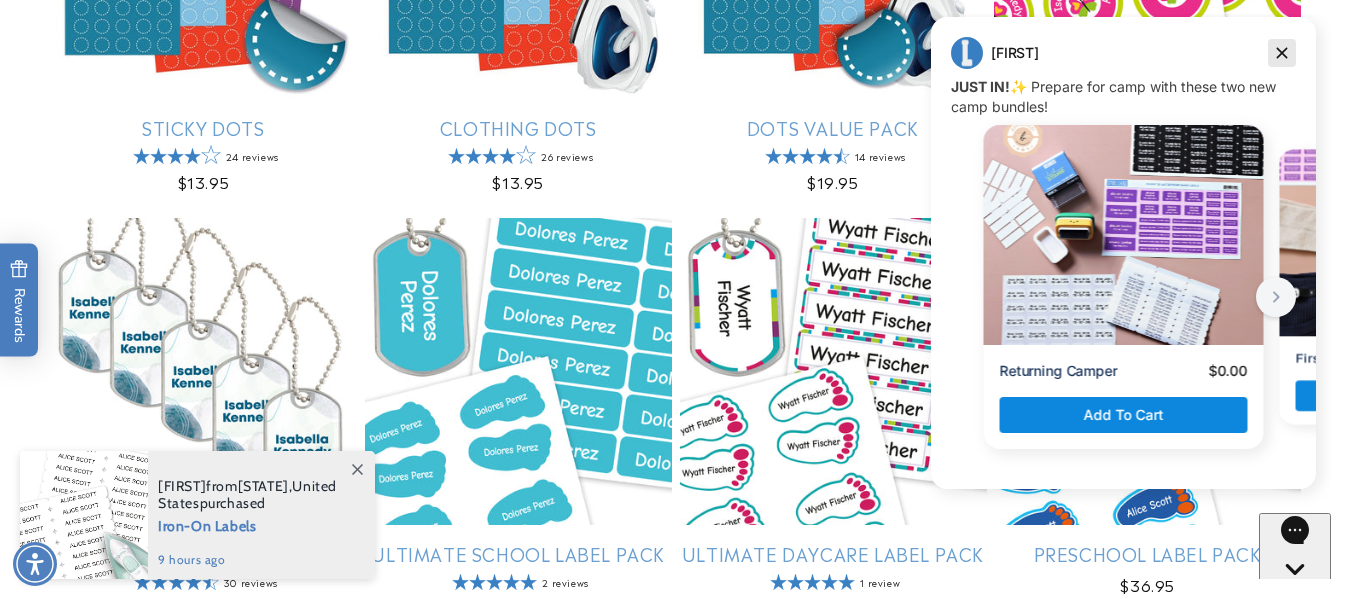 click 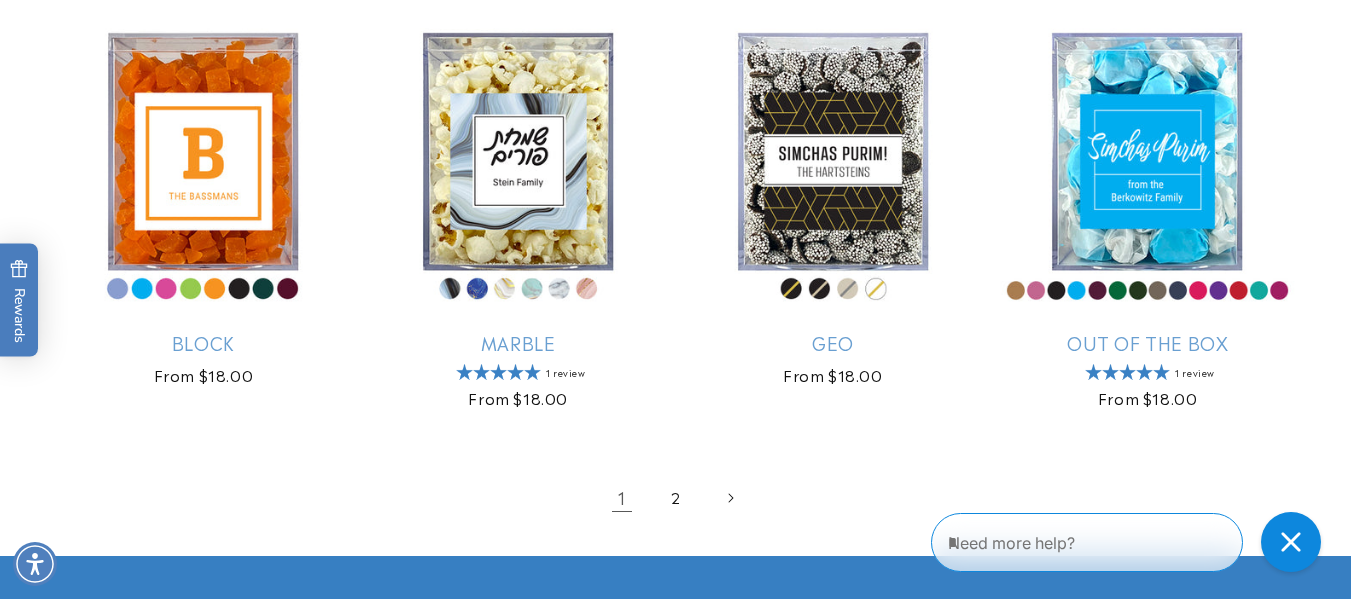 scroll, scrollTop: 3900, scrollLeft: 0, axis: vertical 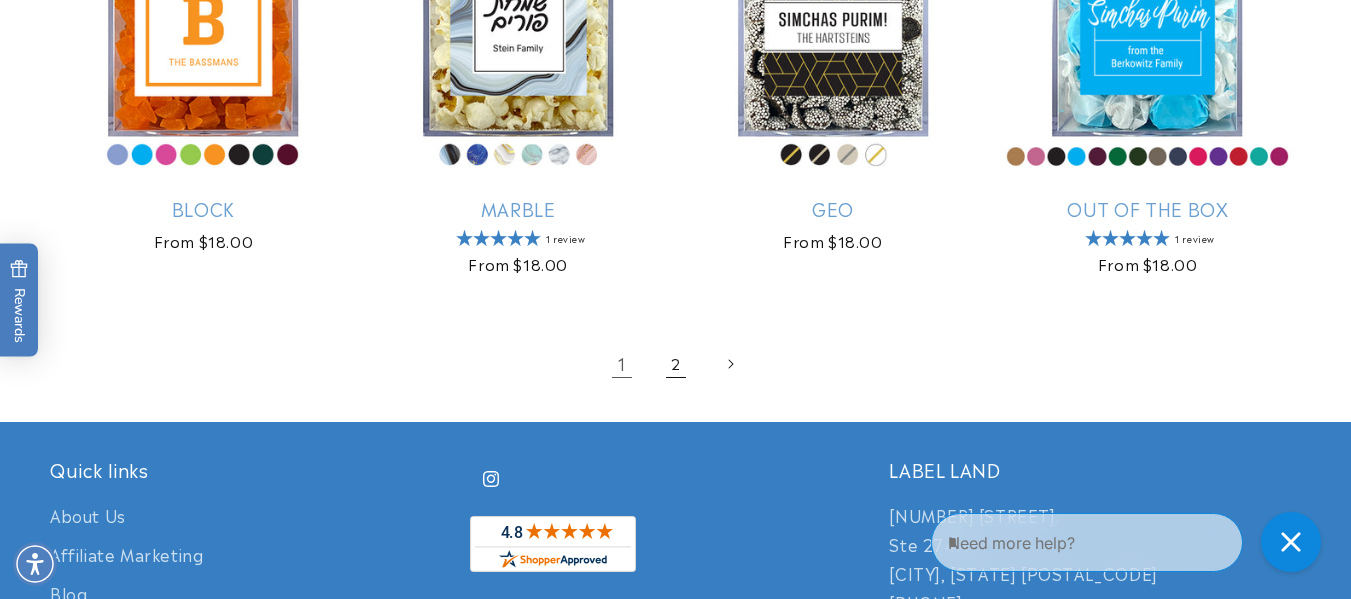 click on "2" at bounding box center (676, 364) 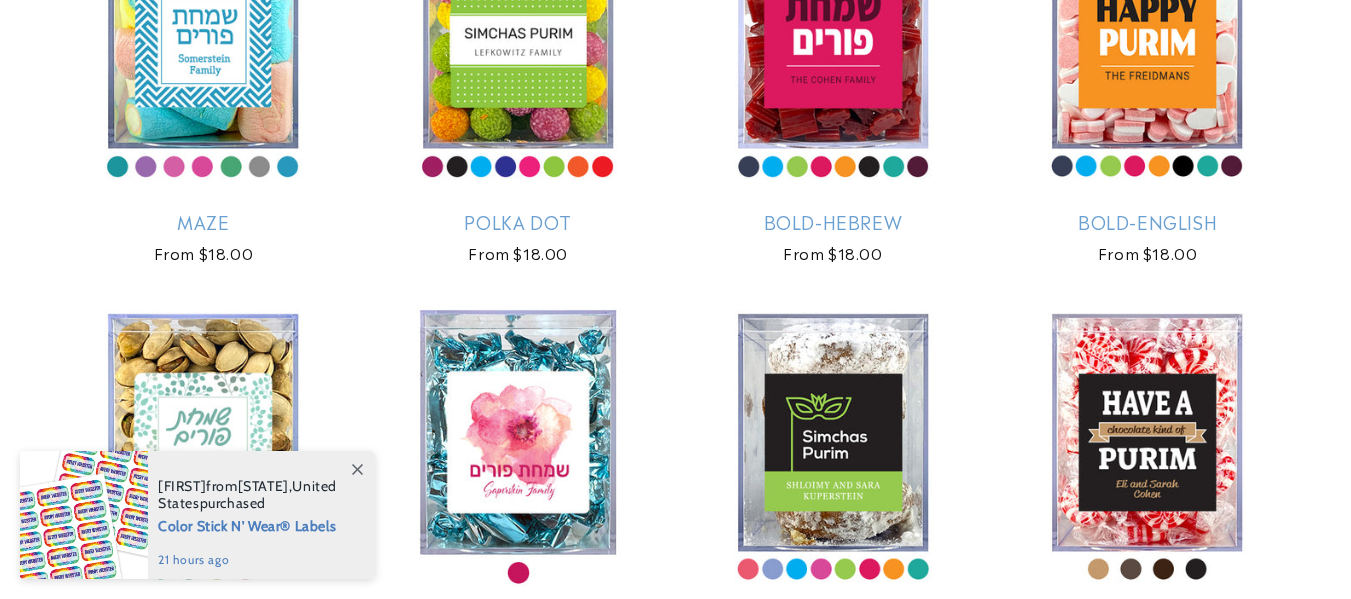 scroll, scrollTop: 1300, scrollLeft: 0, axis: vertical 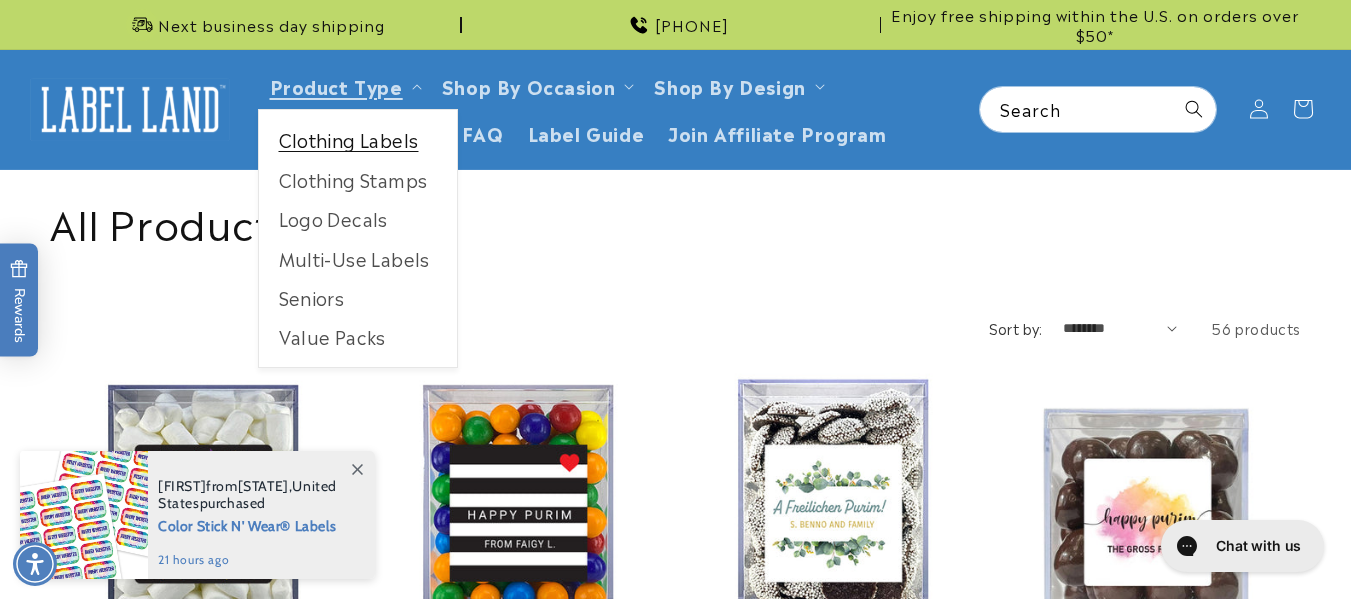 click on "Clothing Labels" at bounding box center [358, 139] 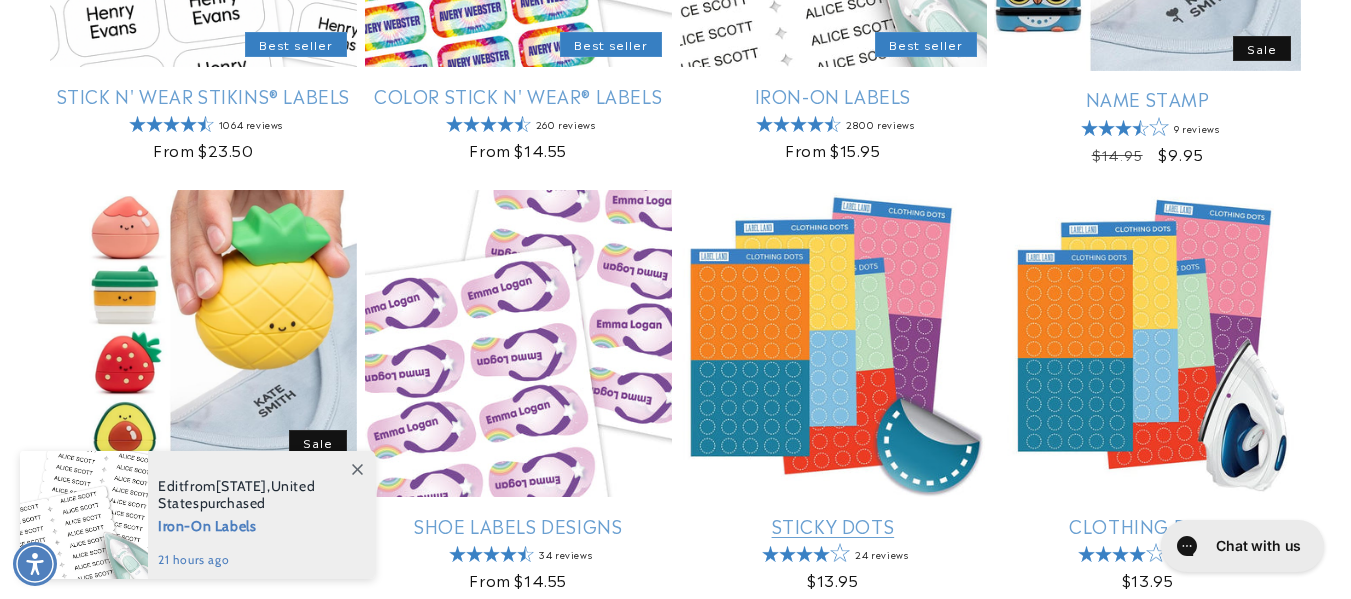 scroll, scrollTop: 0, scrollLeft: 0, axis: both 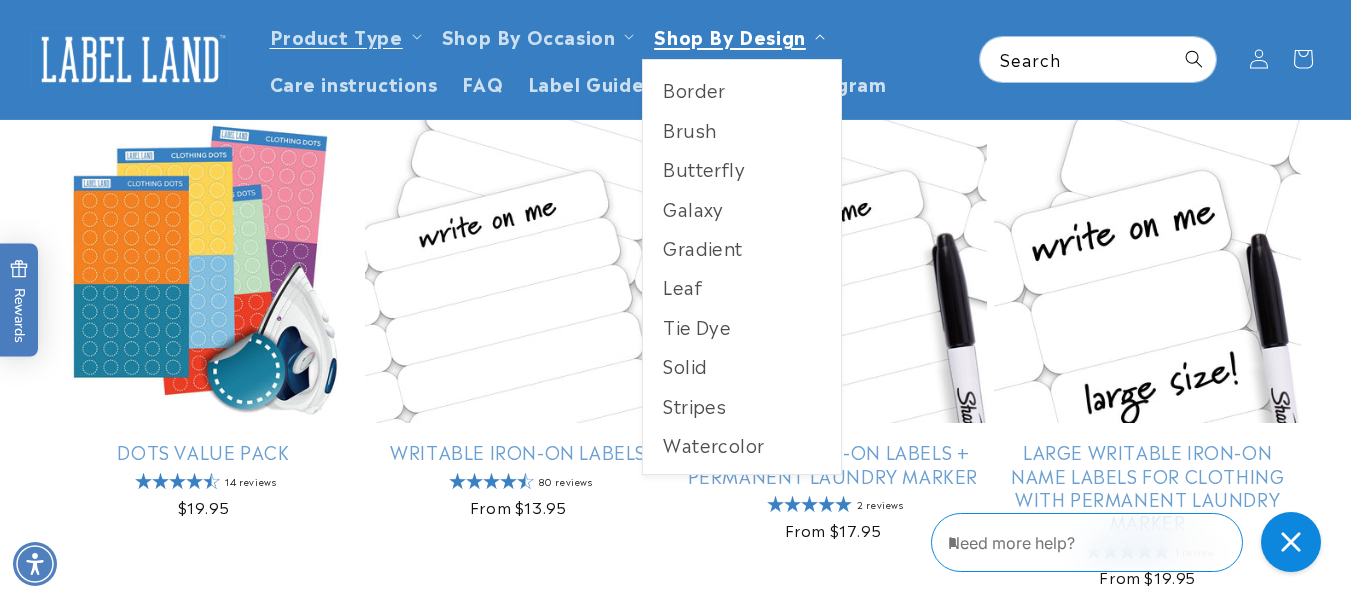 click on "Shop By Design" at bounding box center (729, 35) 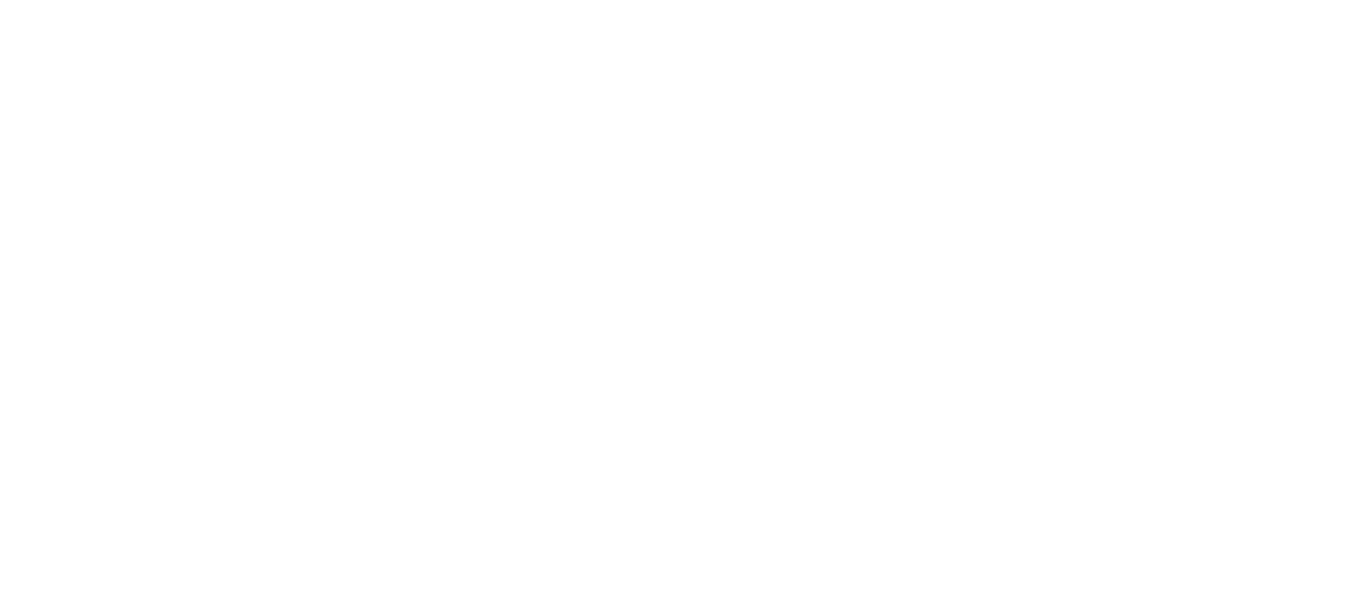 scroll, scrollTop: 0, scrollLeft: 0, axis: both 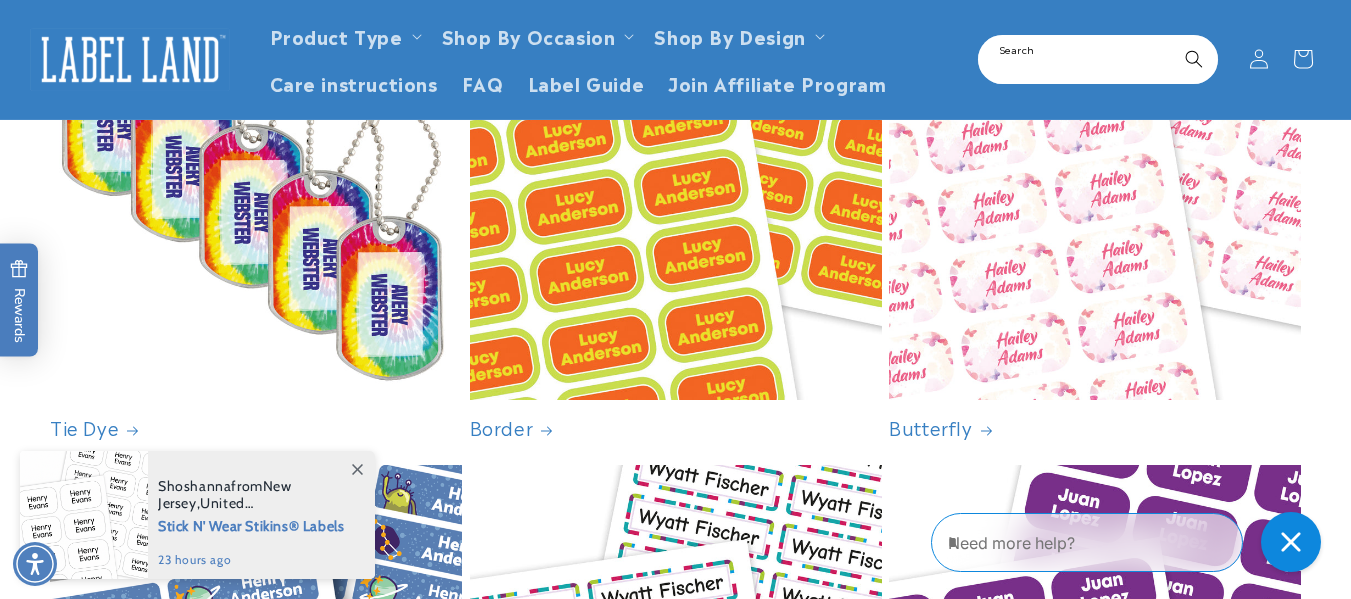 click on "Search" at bounding box center (1098, 59) 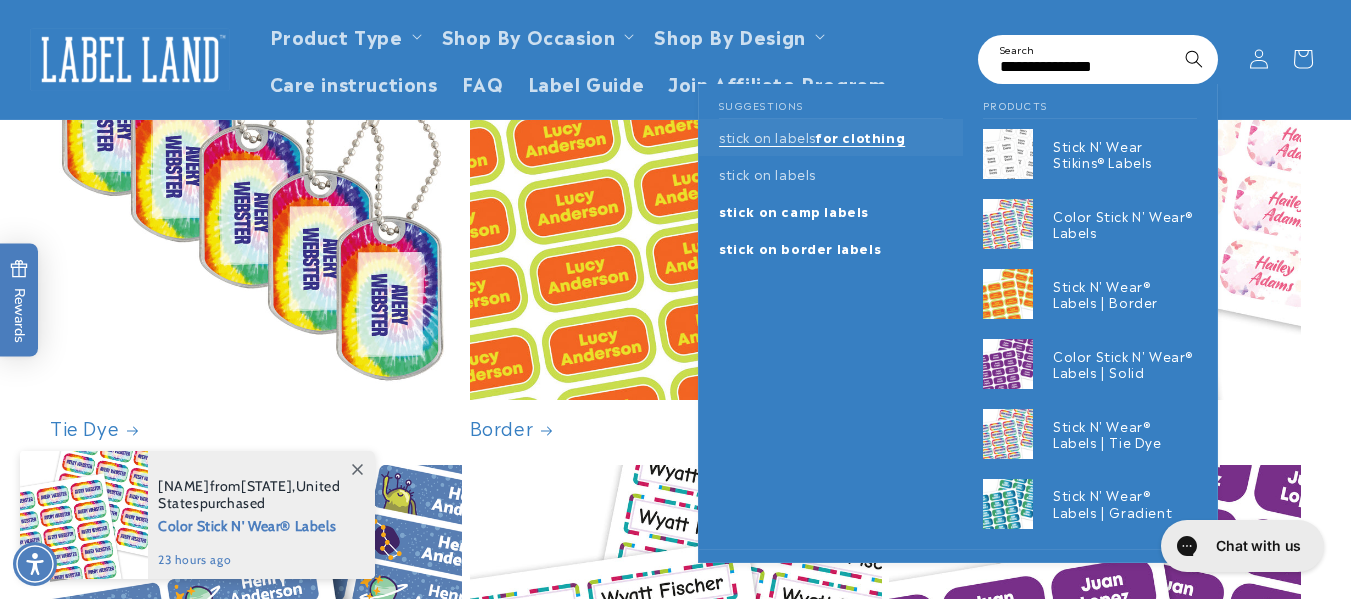 type on "**********" 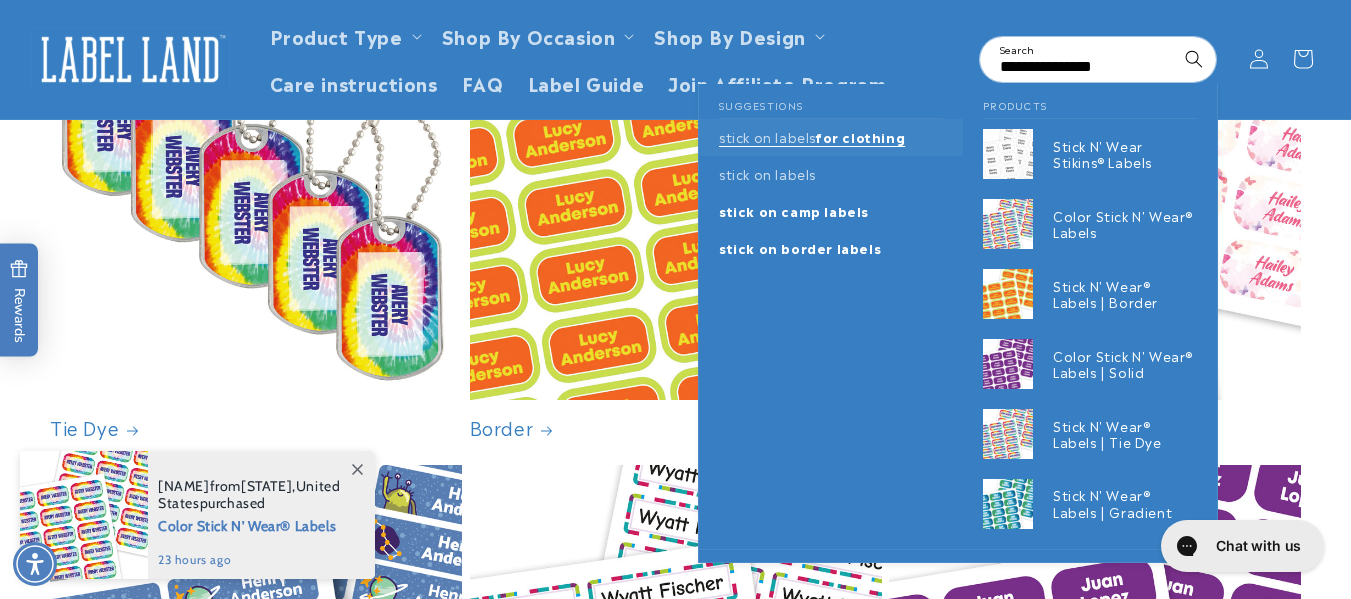 click on "stick on labels" at bounding box center (767, 136) 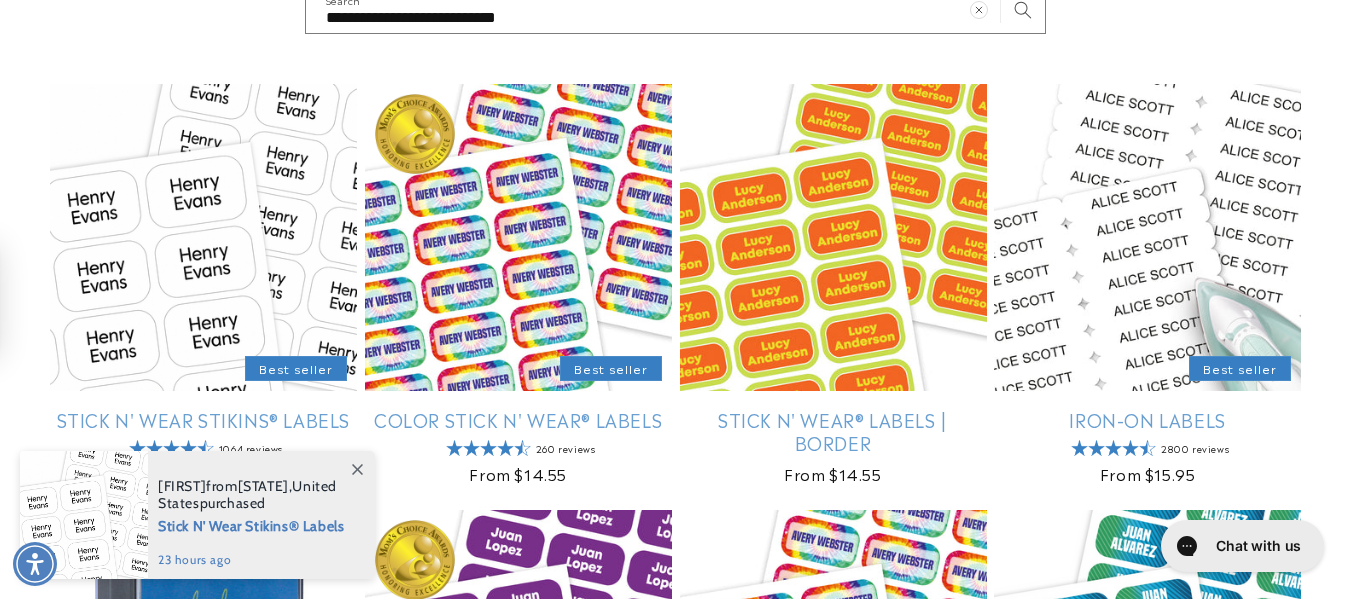 scroll, scrollTop: 400, scrollLeft: 0, axis: vertical 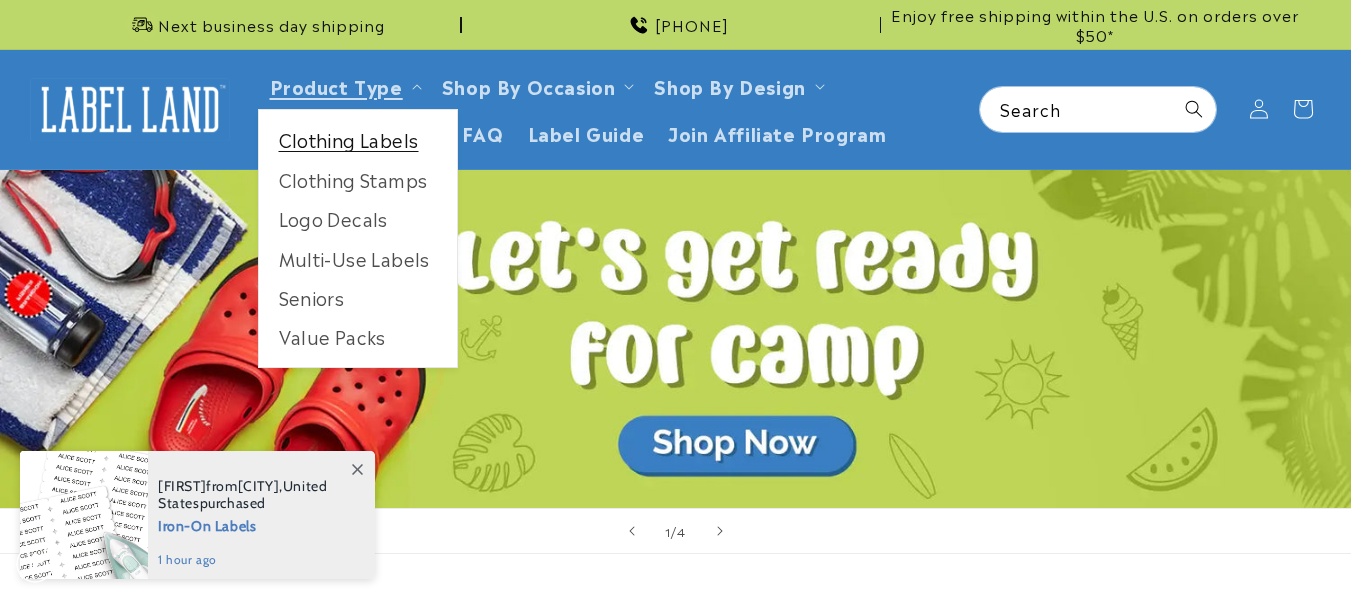click on "Clothing Labels" at bounding box center [358, 139] 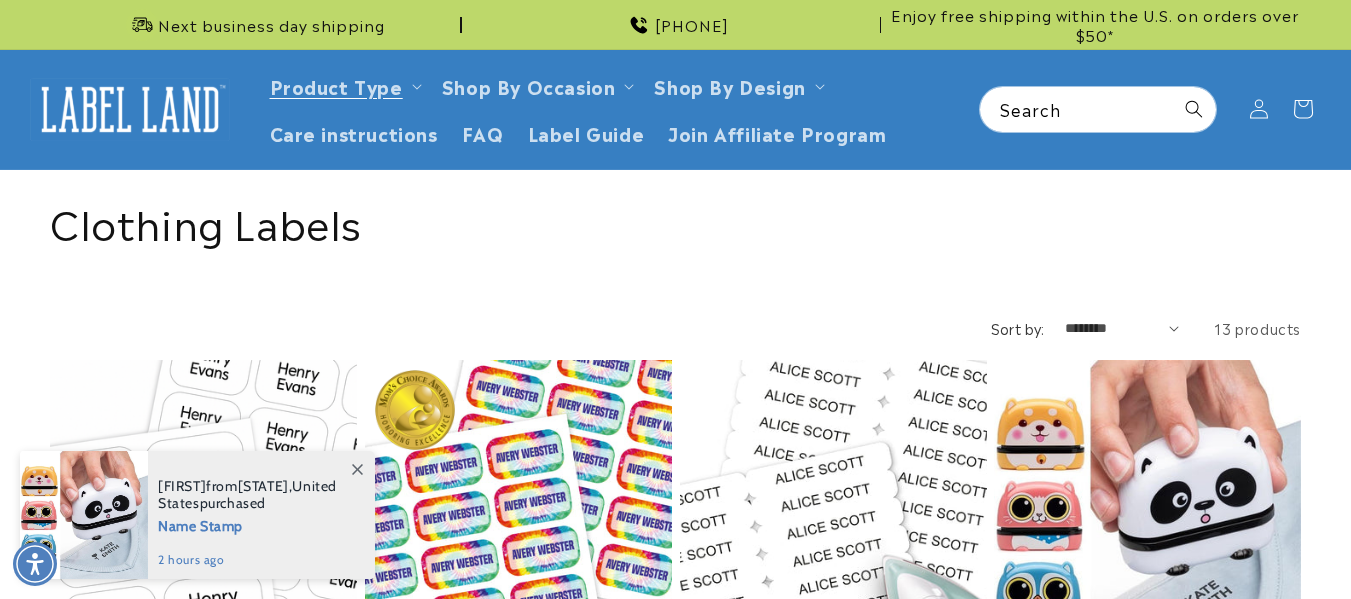 scroll, scrollTop: 600, scrollLeft: 0, axis: vertical 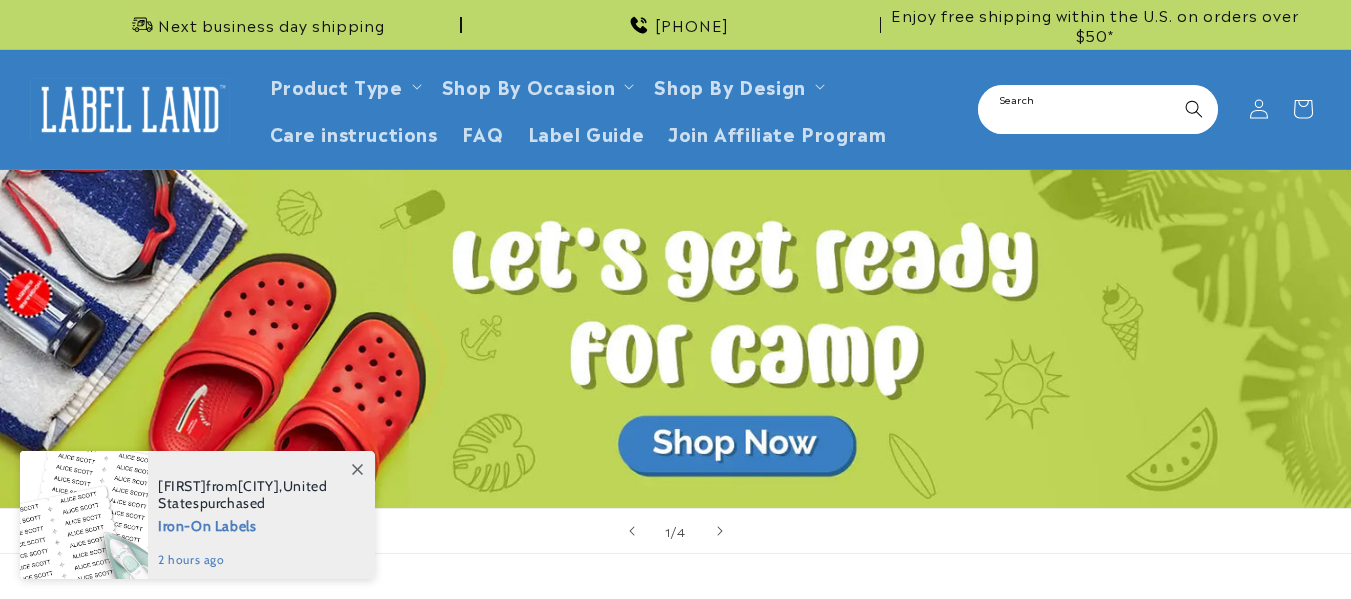 click on "Search" at bounding box center [1098, 109] 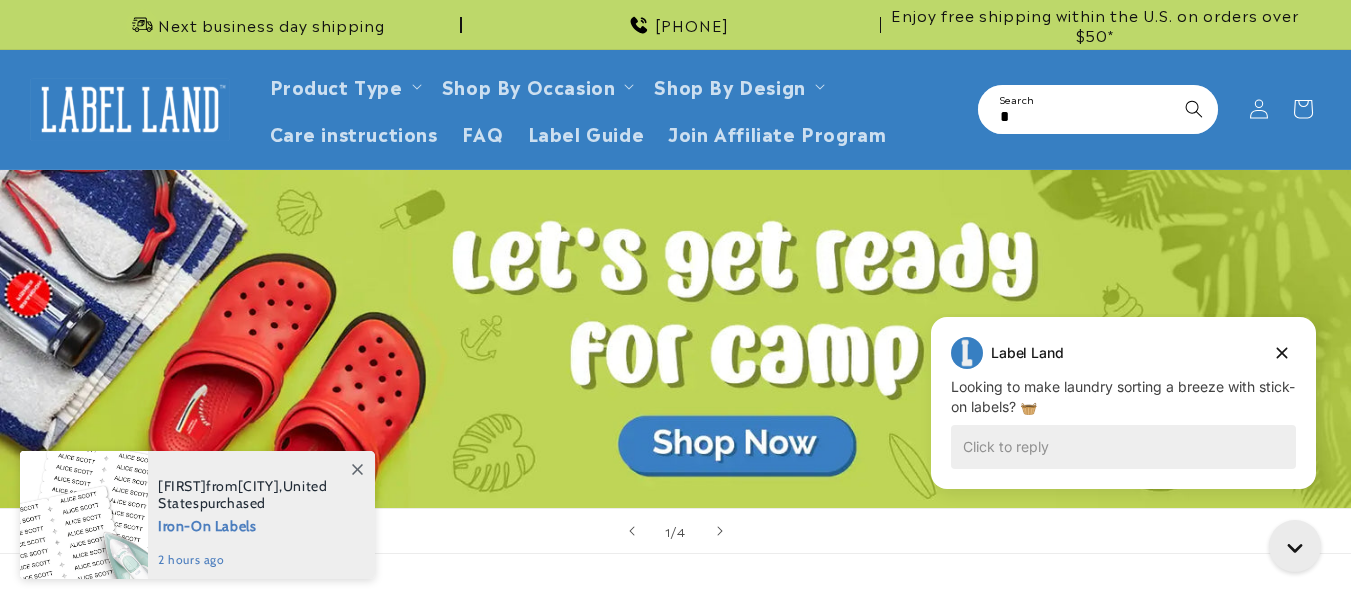 scroll, scrollTop: 0, scrollLeft: 0, axis: both 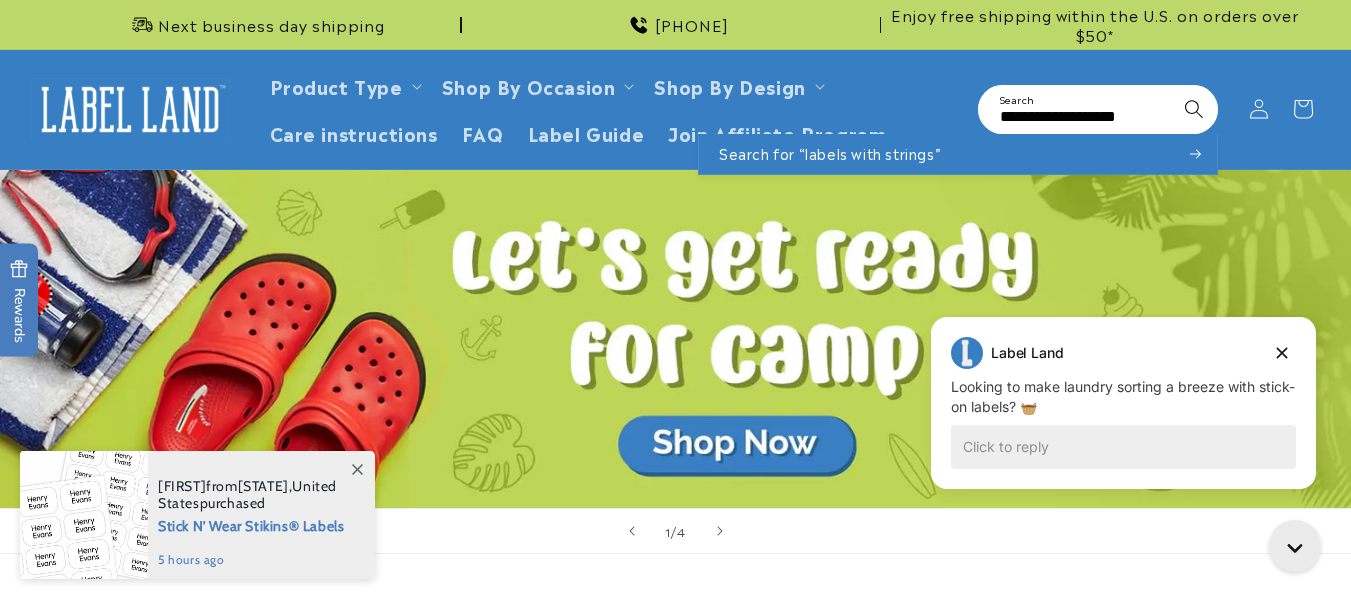type on "**********" 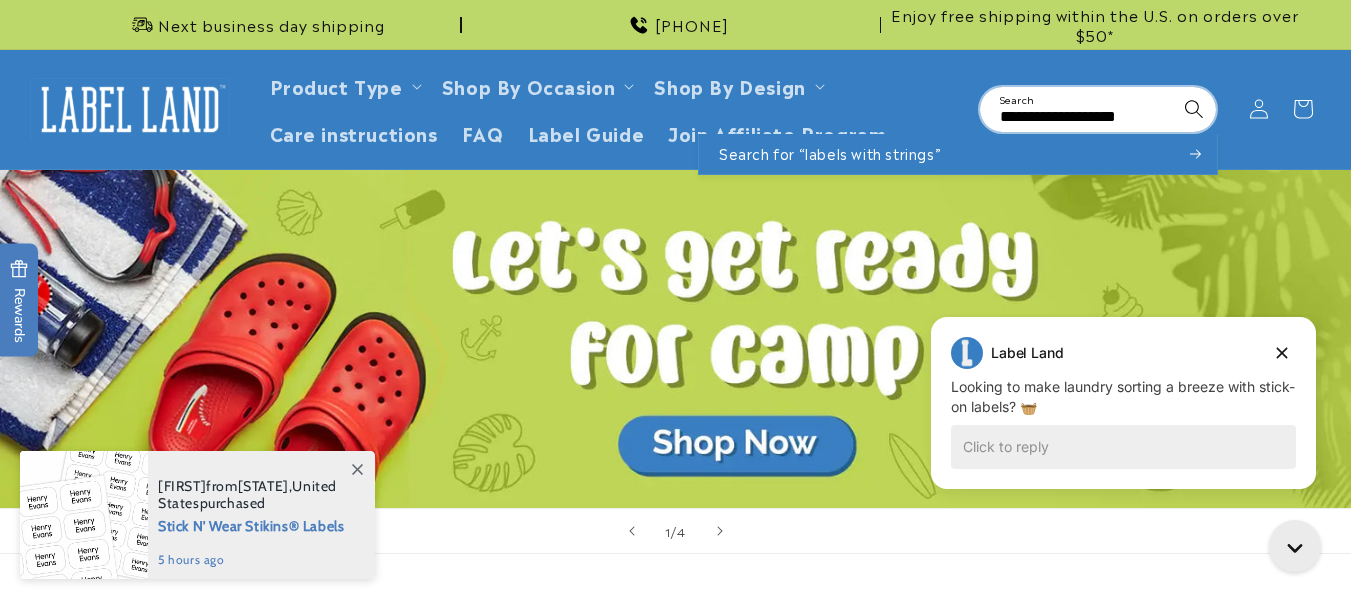click 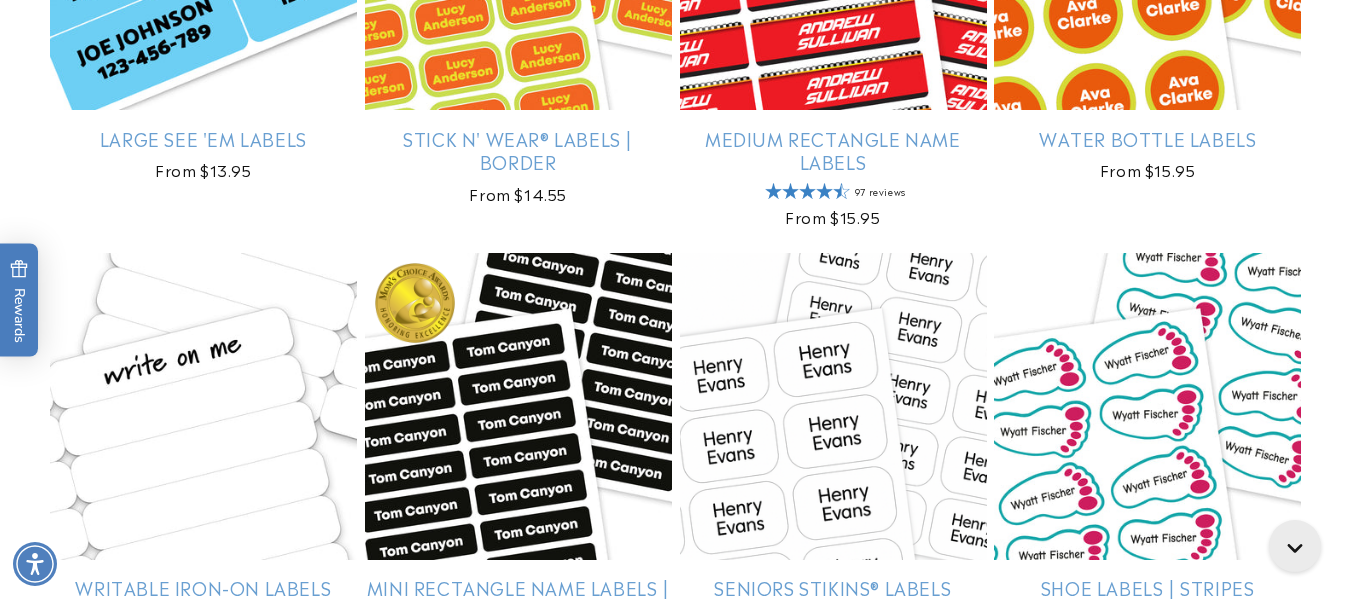 scroll, scrollTop: 1500, scrollLeft: 0, axis: vertical 